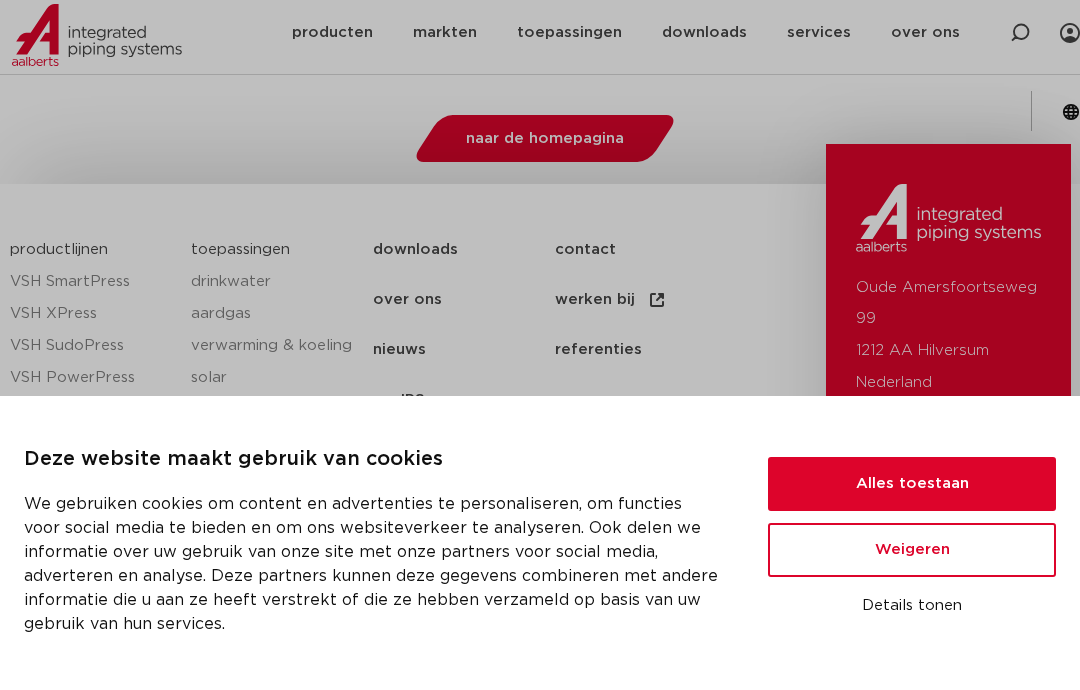 scroll, scrollTop: 0, scrollLeft: 0, axis: both 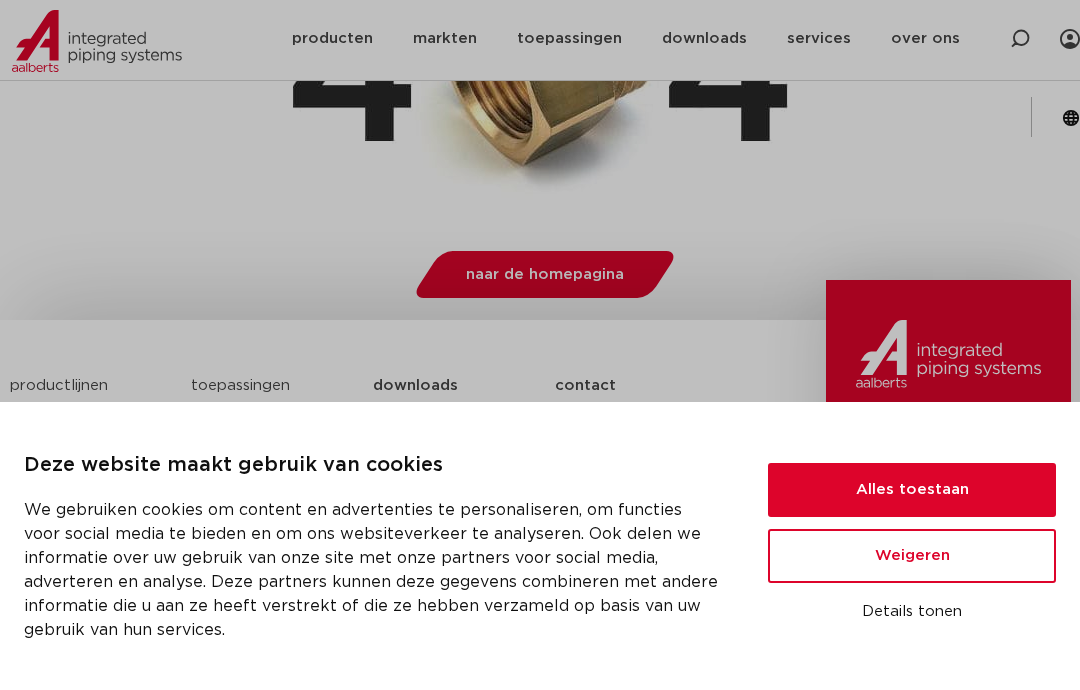 click on "Alles toestaan" at bounding box center (912, 490) 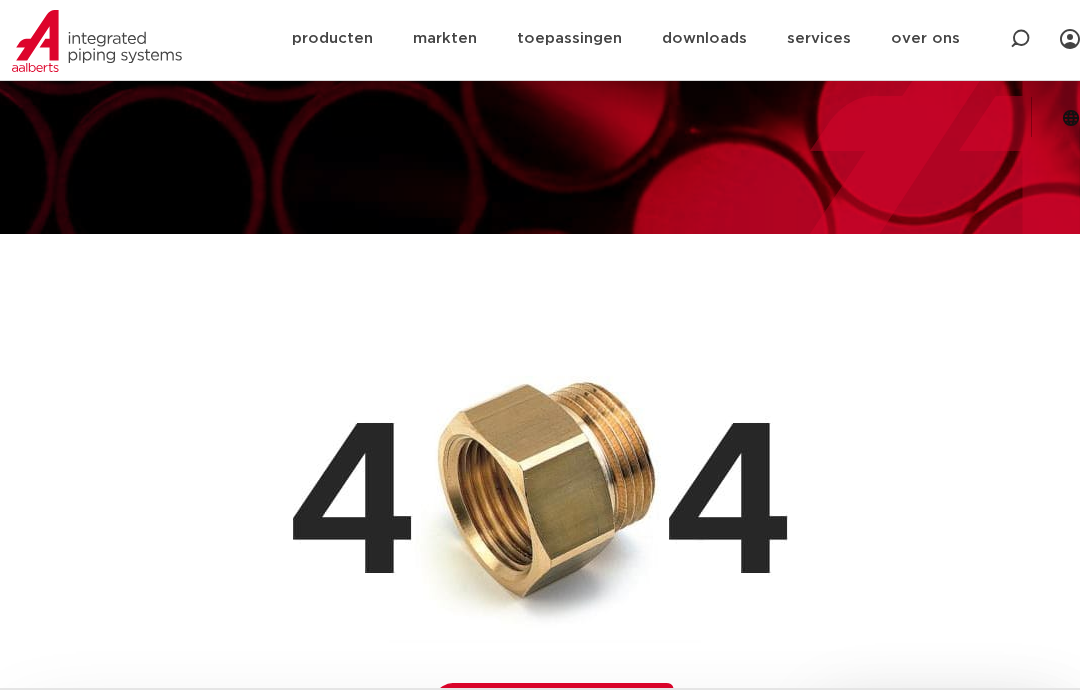 scroll, scrollTop: 0, scrollLeft: 0, axis: both 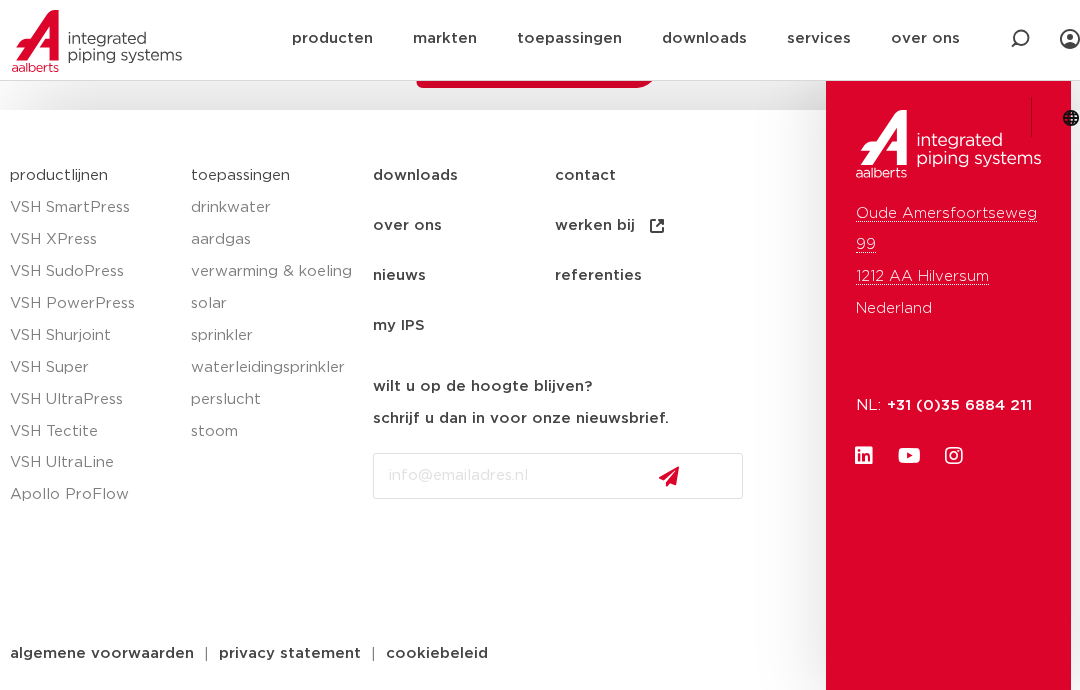 click on "producten" 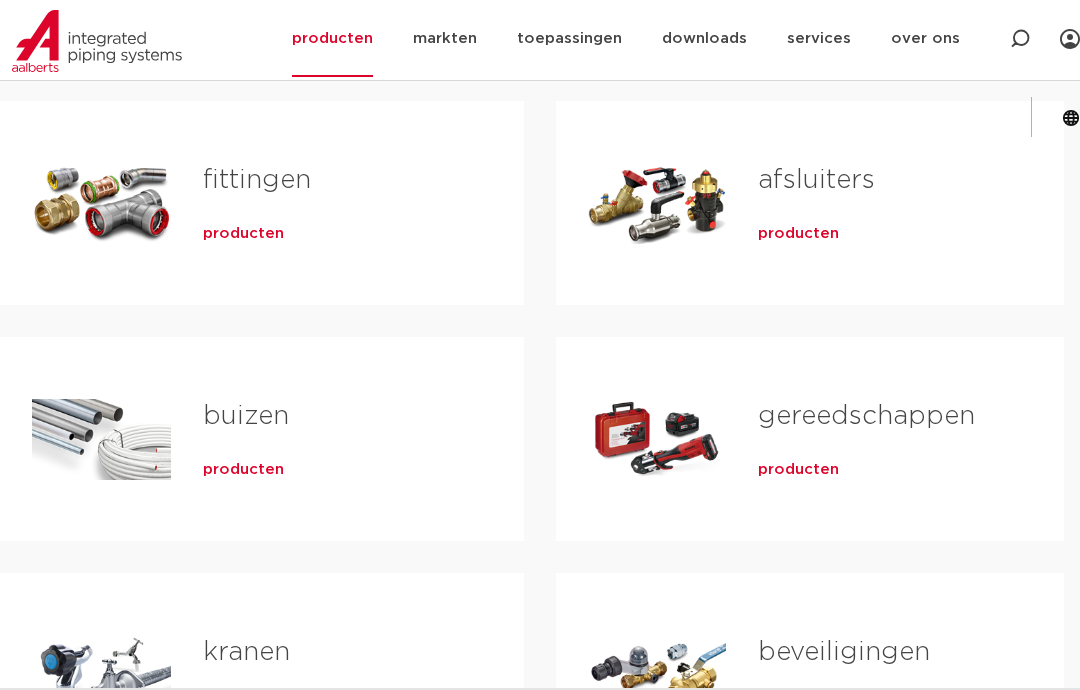 scroll, scrollTop: 563, scrollLeft: 0, axis: vertical 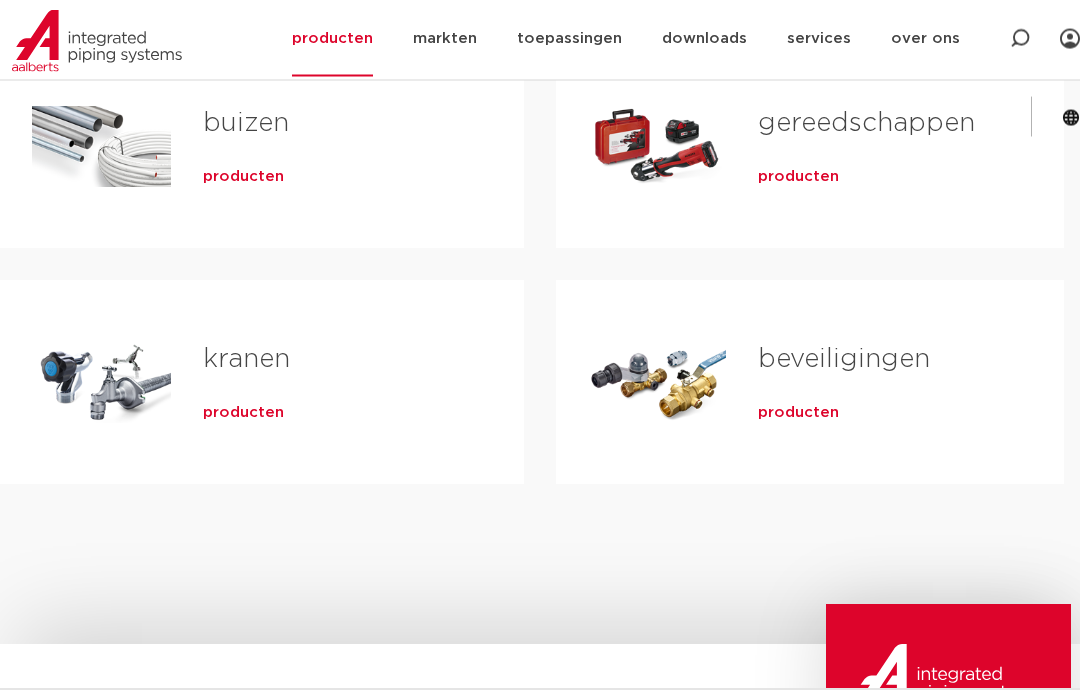click on "producten" at bounding box center (243, 414) 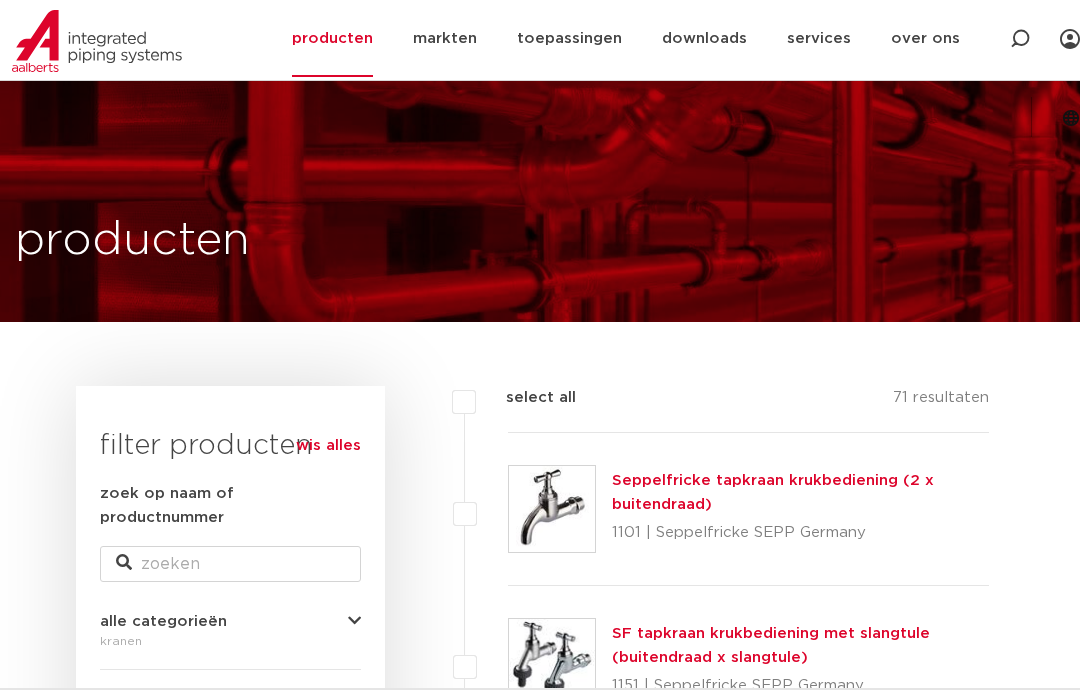 scroll, scrollTop: 434, scrollLeft: 0, axis: vertical 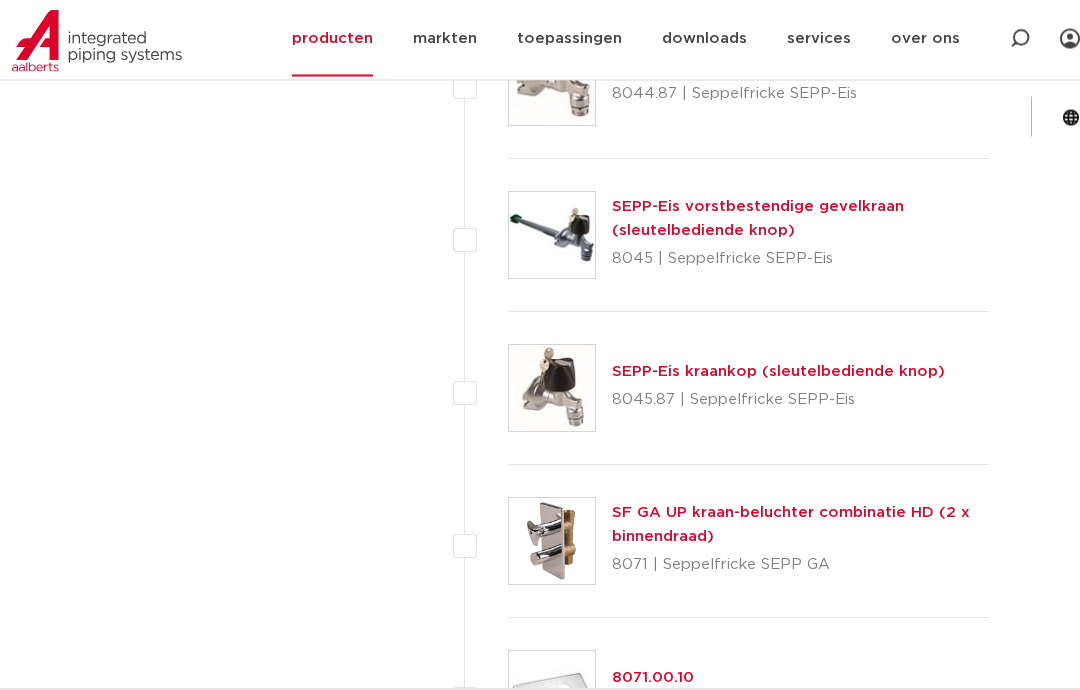 click on "SEPP-Eis kraankop (sleutelbediende knop)" at bounding box center (778, 372) 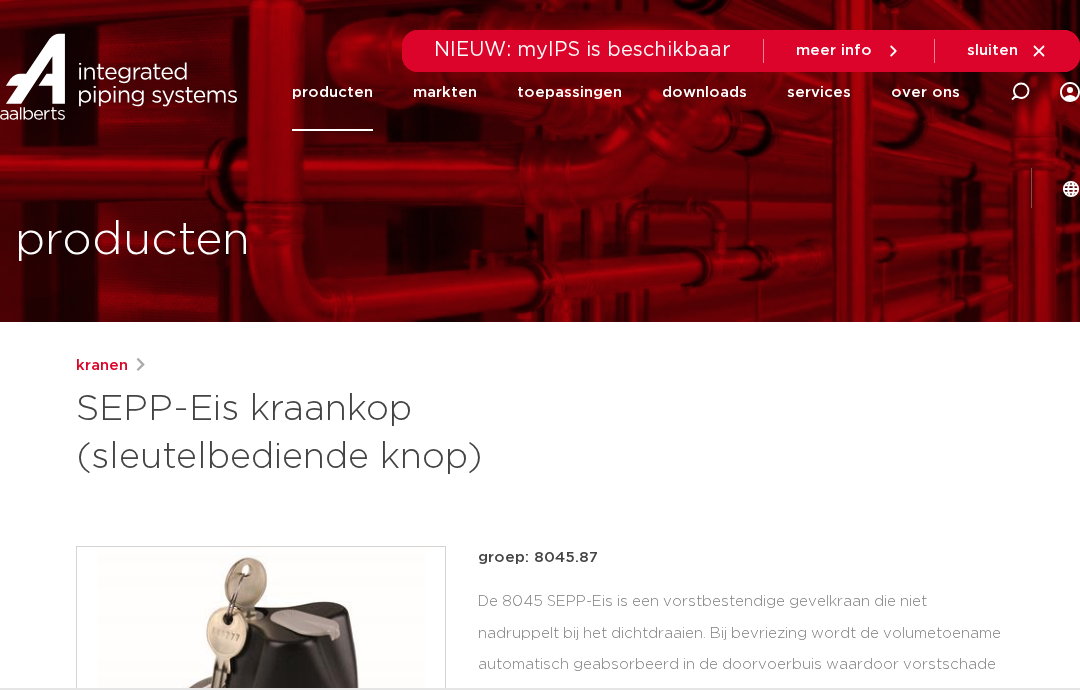 scroll, scrollTop: 0, scrollLeft: 0, axis: both 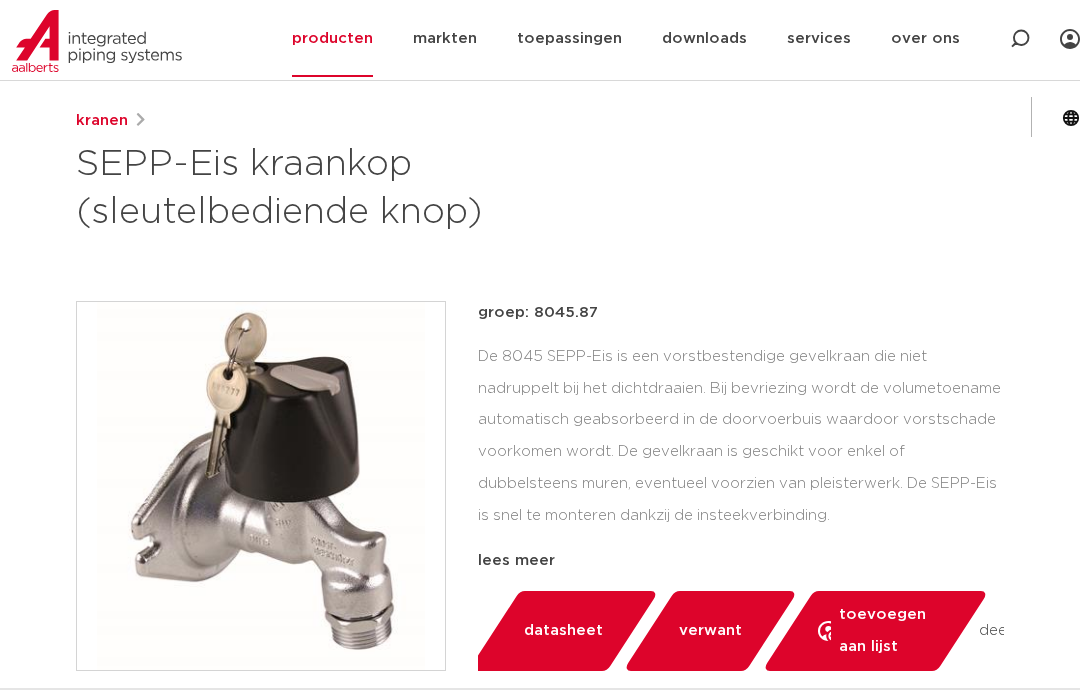 click on "datasheet" at bounding box center [563, 631] 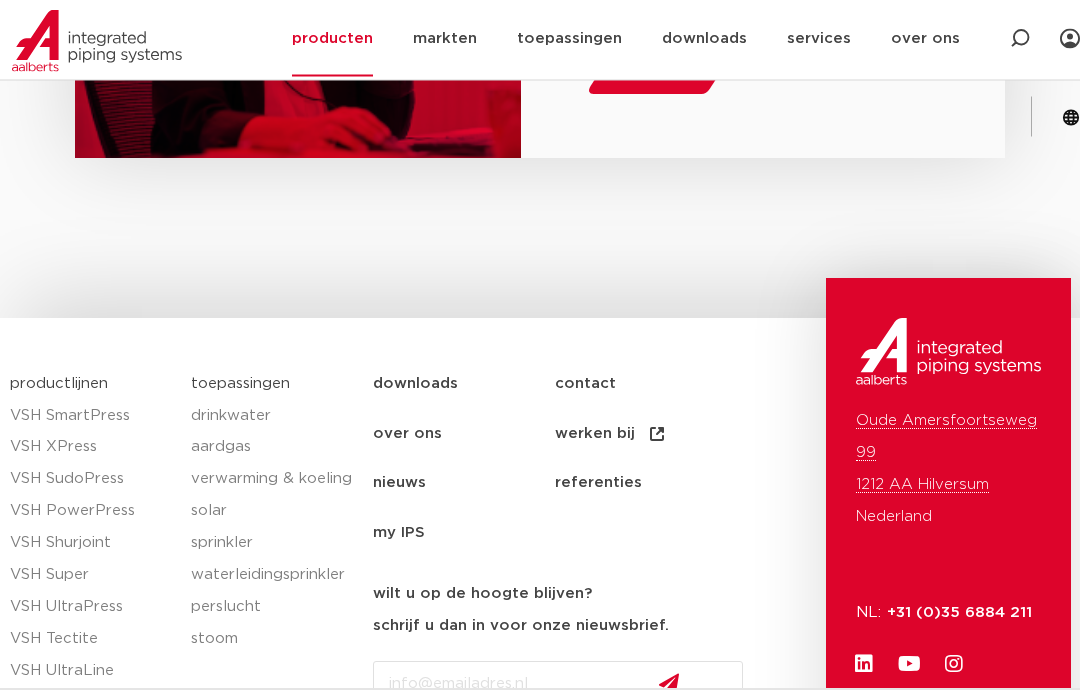 scroll, scrollTop: 1944, scrollLeft: 0, axis: vertical 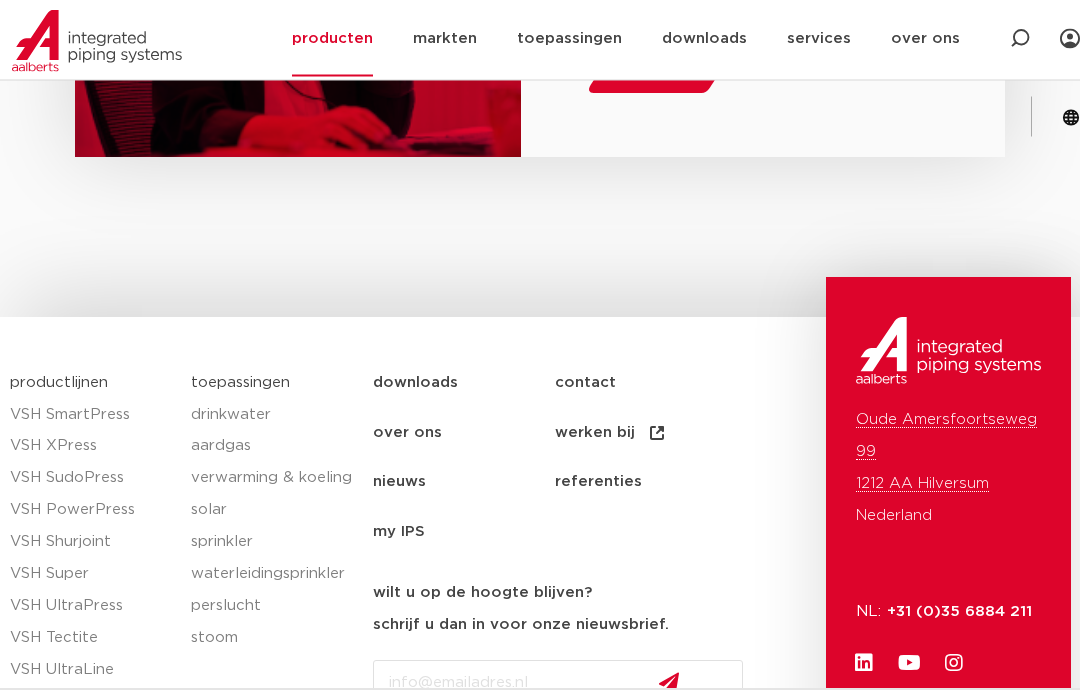 click on "downloads" 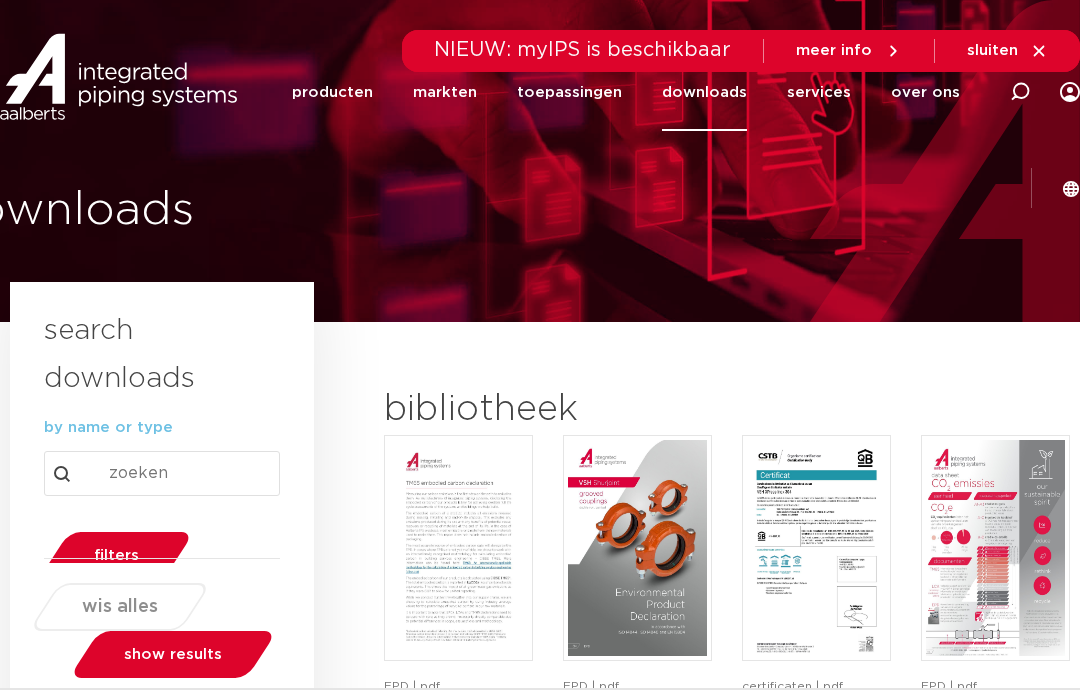 scroll, scrollTop: 0, scrollLeft: 0, axis: both 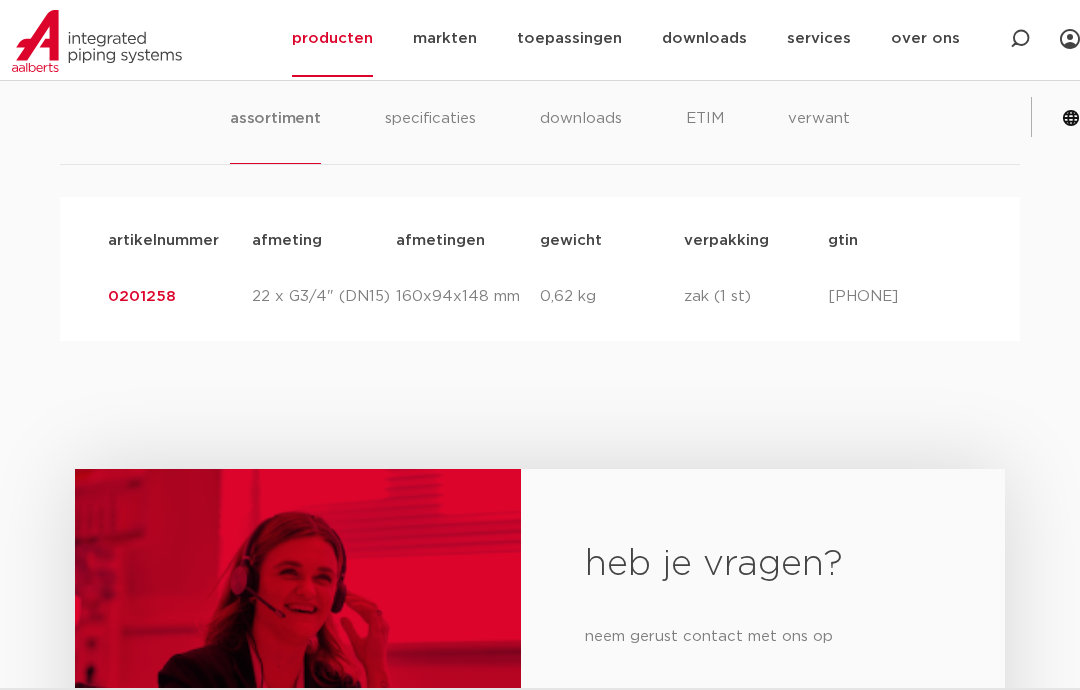 click on "assortiment" at bounding box center (275, 135) 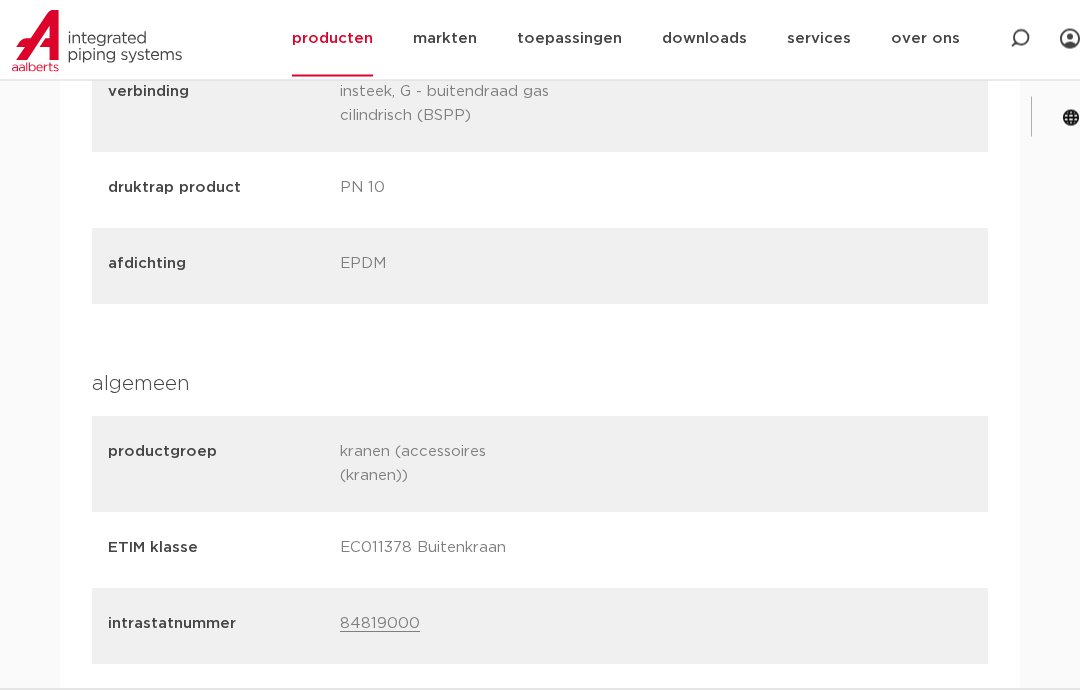 scroll, scrollTop: 1750, scrollLeft: 0, axis: vertical 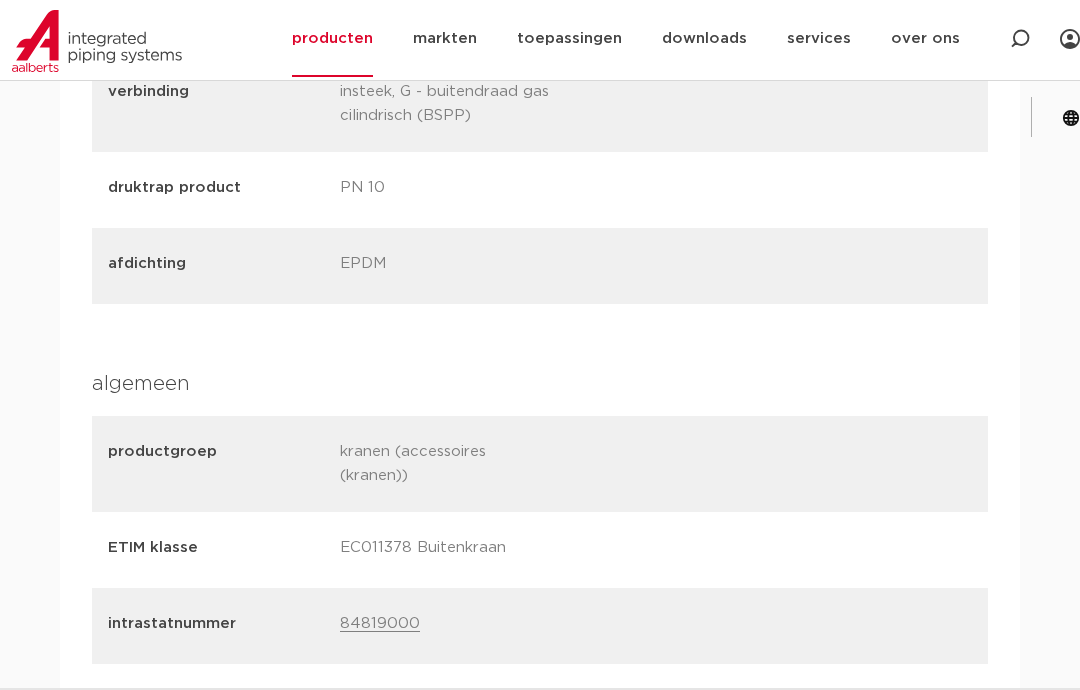 click on "kranen (accessoires (kranen))" at bounding box center [448, 464] 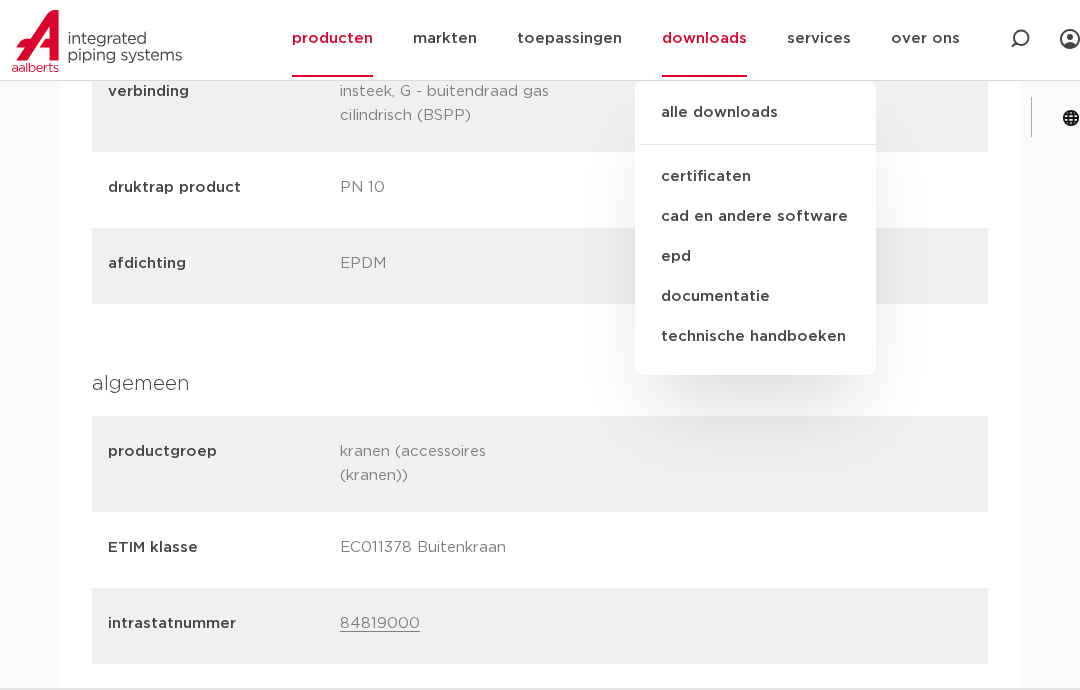 click on "technische handboeken" 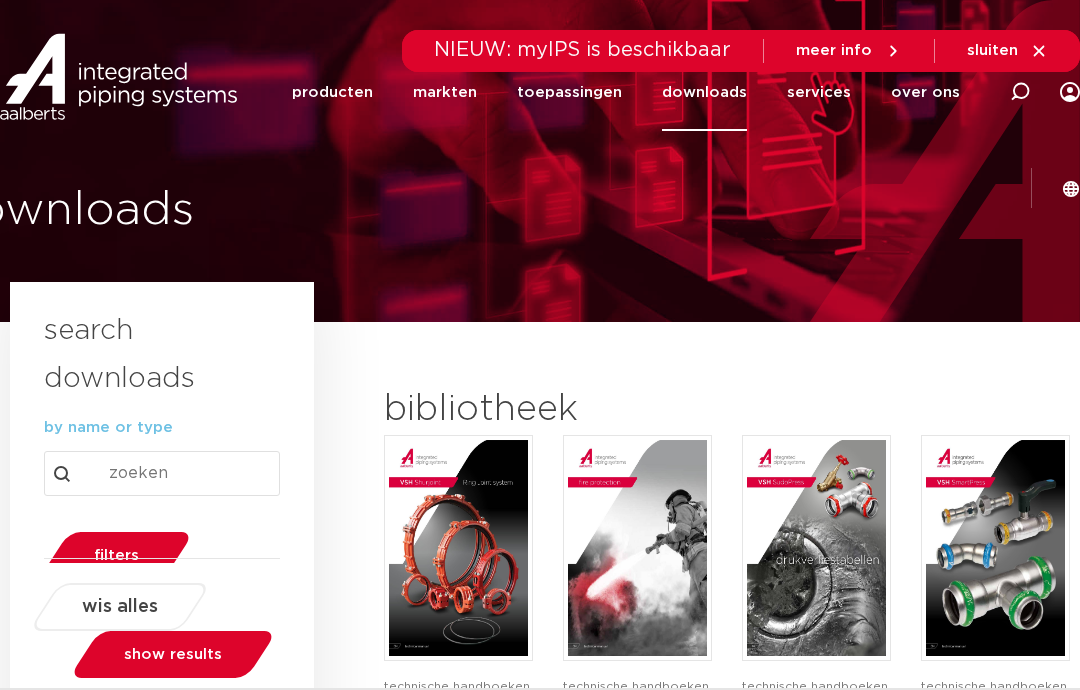 scroll, scrollTop: 0, scrollLeft: 0, axis: both 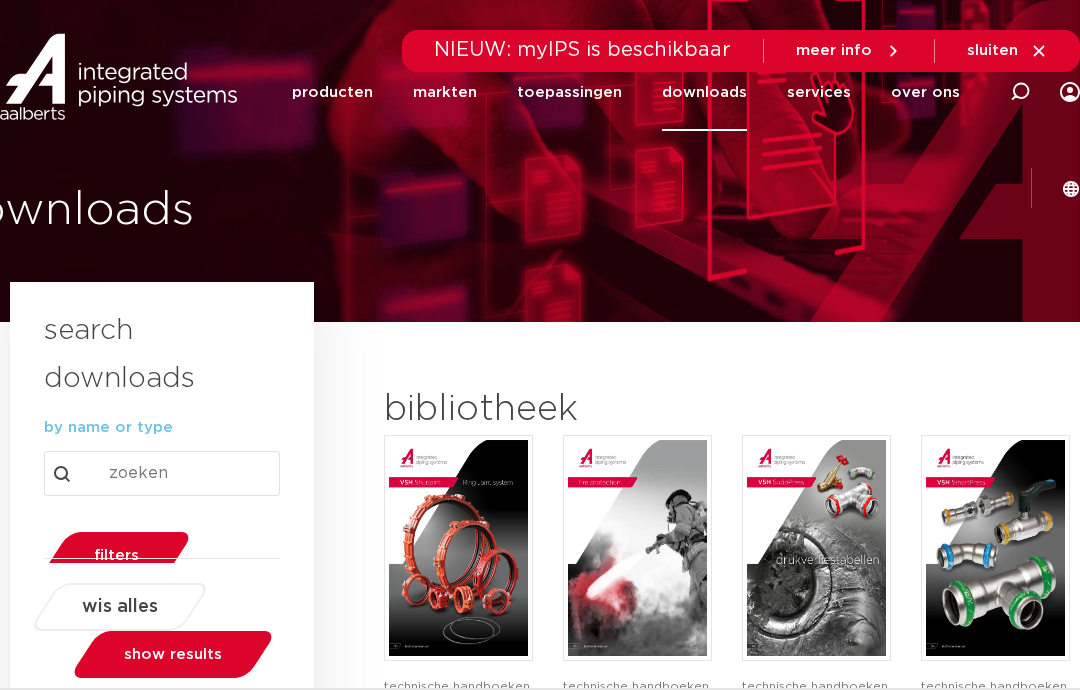 click on "sluiten" at bounding box center [992, 50] 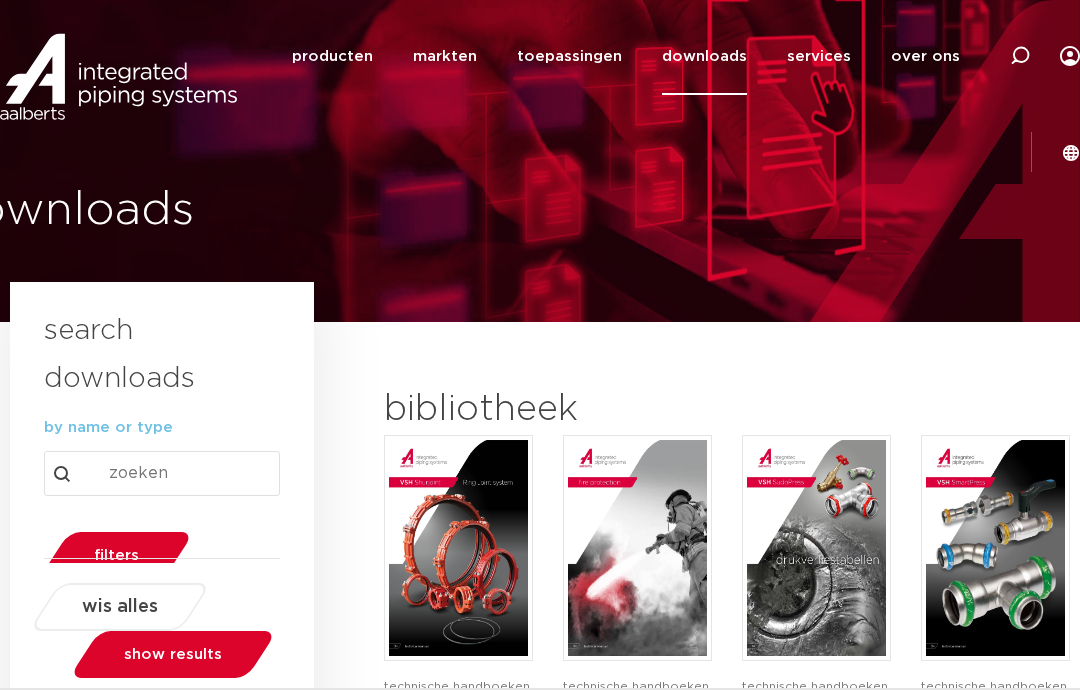 click on "services" 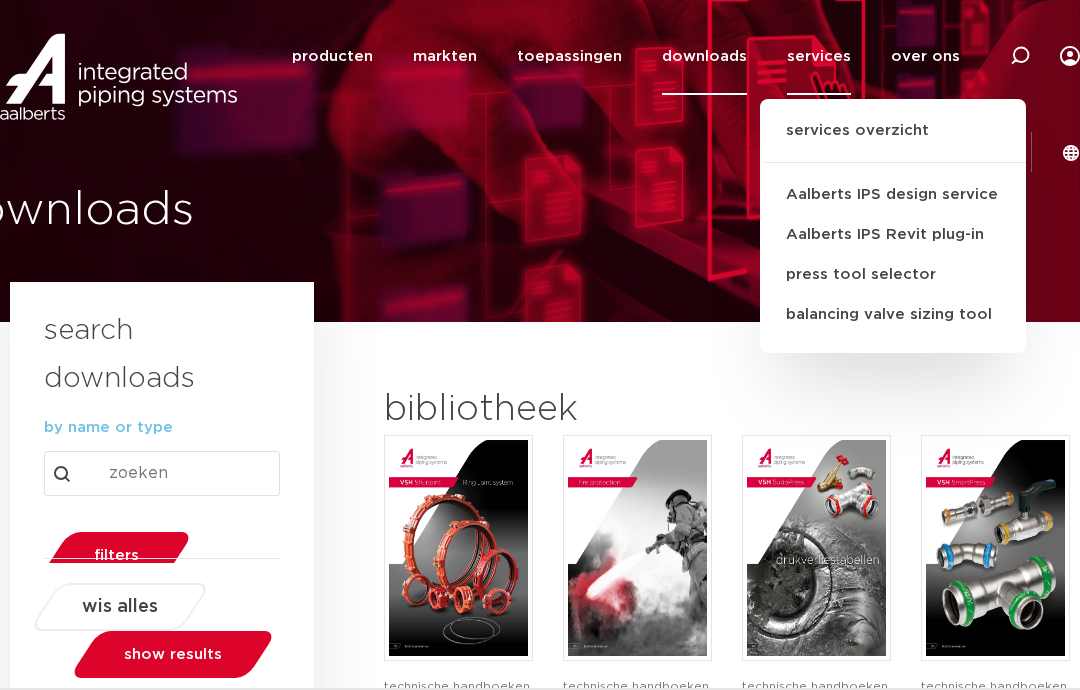 click on "producten" 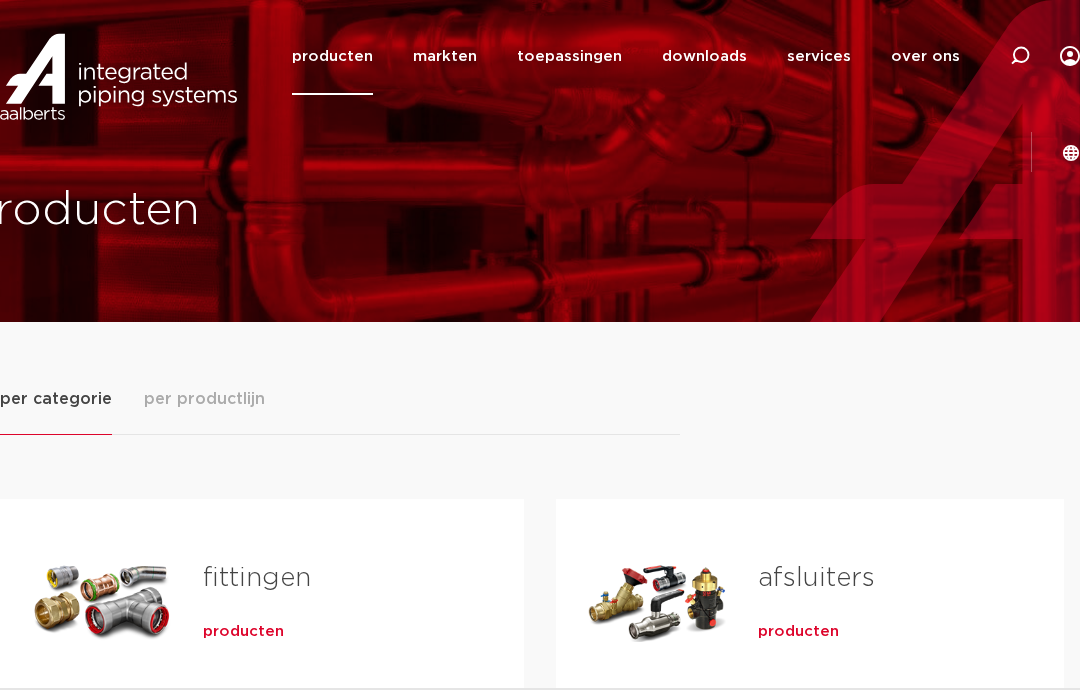 scroll, scrollTop: 0, scrollLeft: 0, axis: both 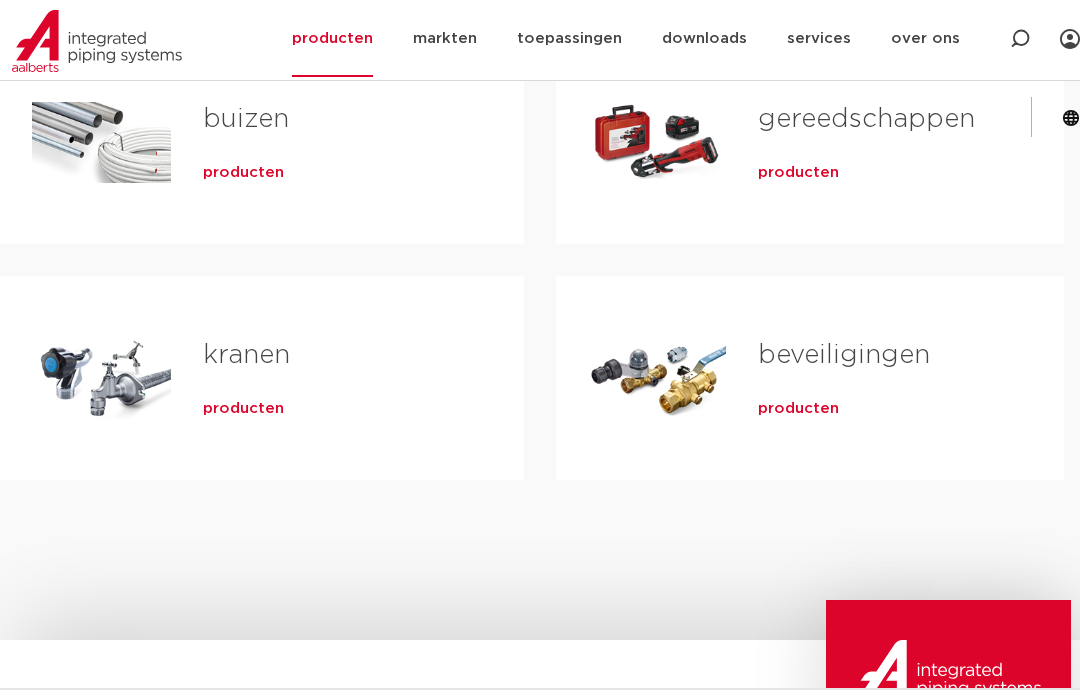 click on "kranen" at bounding box center [246, 355] 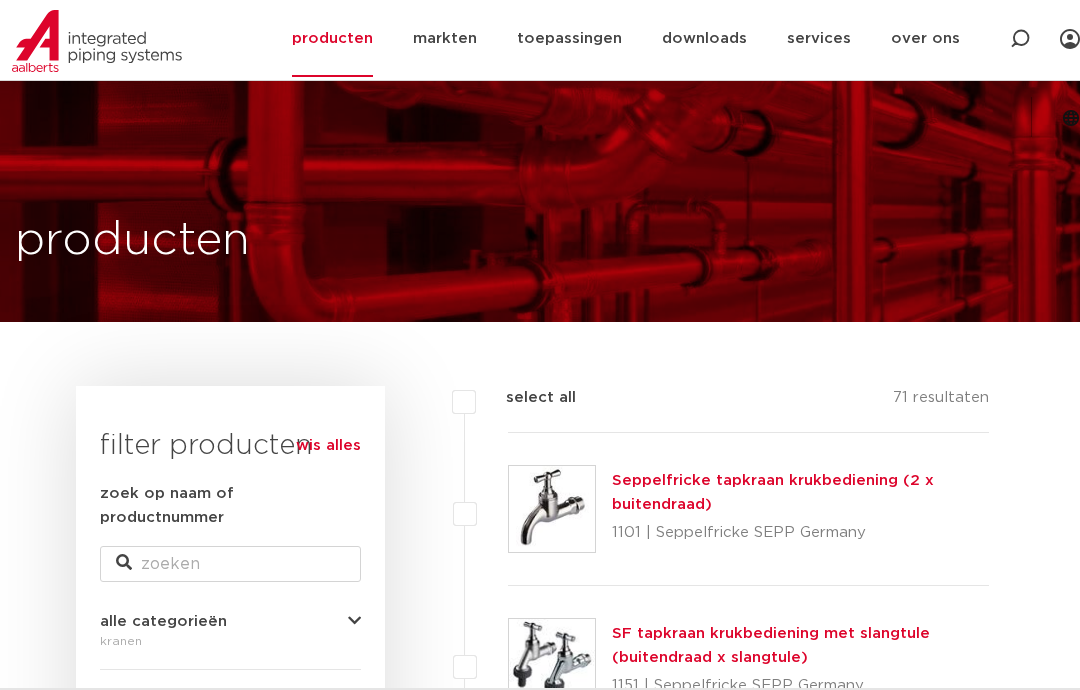 scroll, scrollTop: 4711, scrollLeft: 0, axis: vertical 